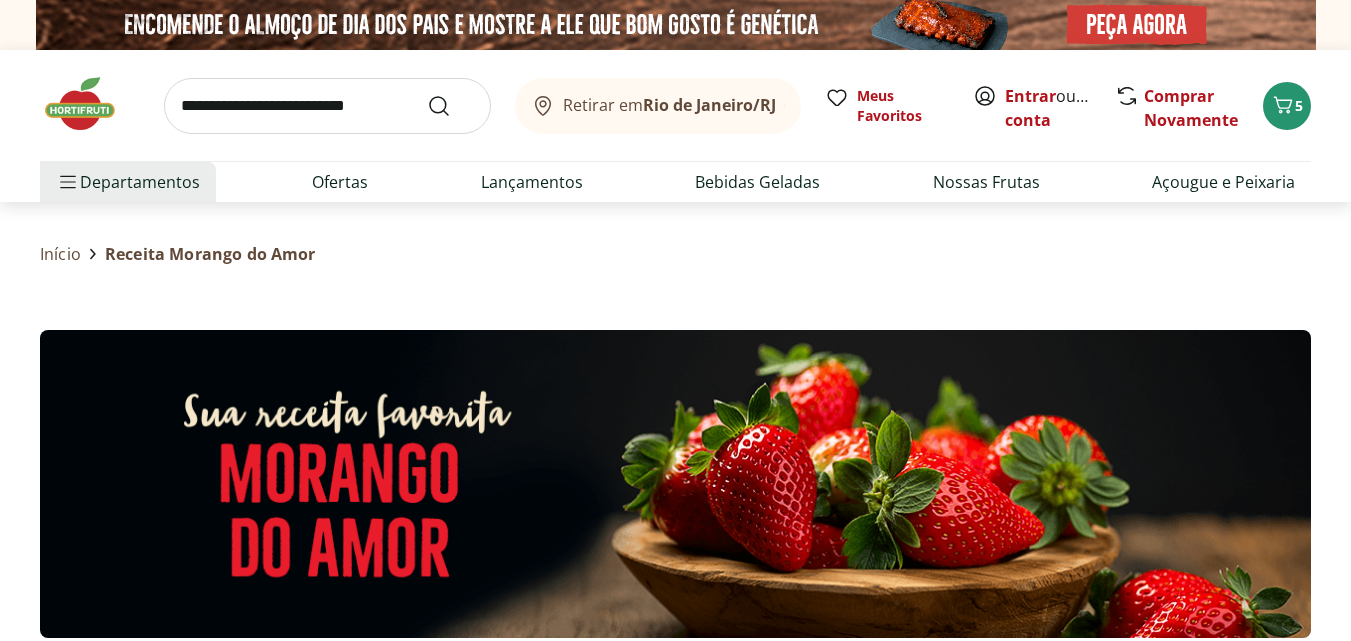 scroll, scrollTop: 0, scrollLeft: 0, axis: both 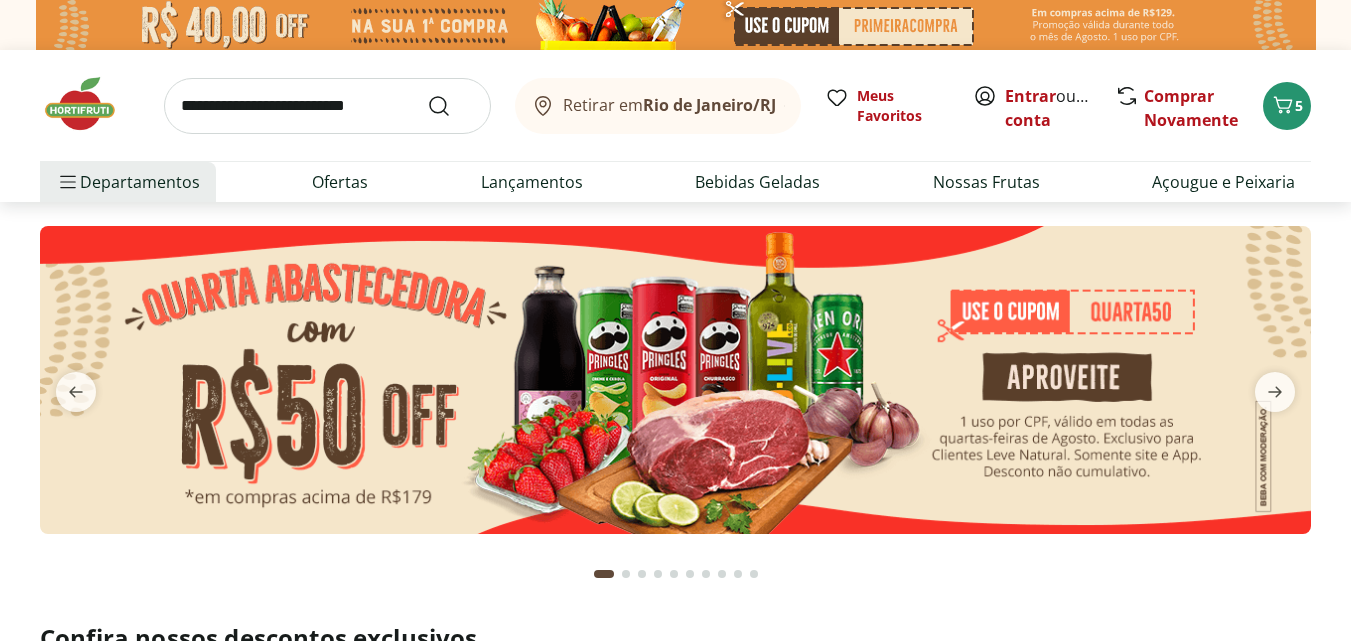 click at bounding box center (675, 380) 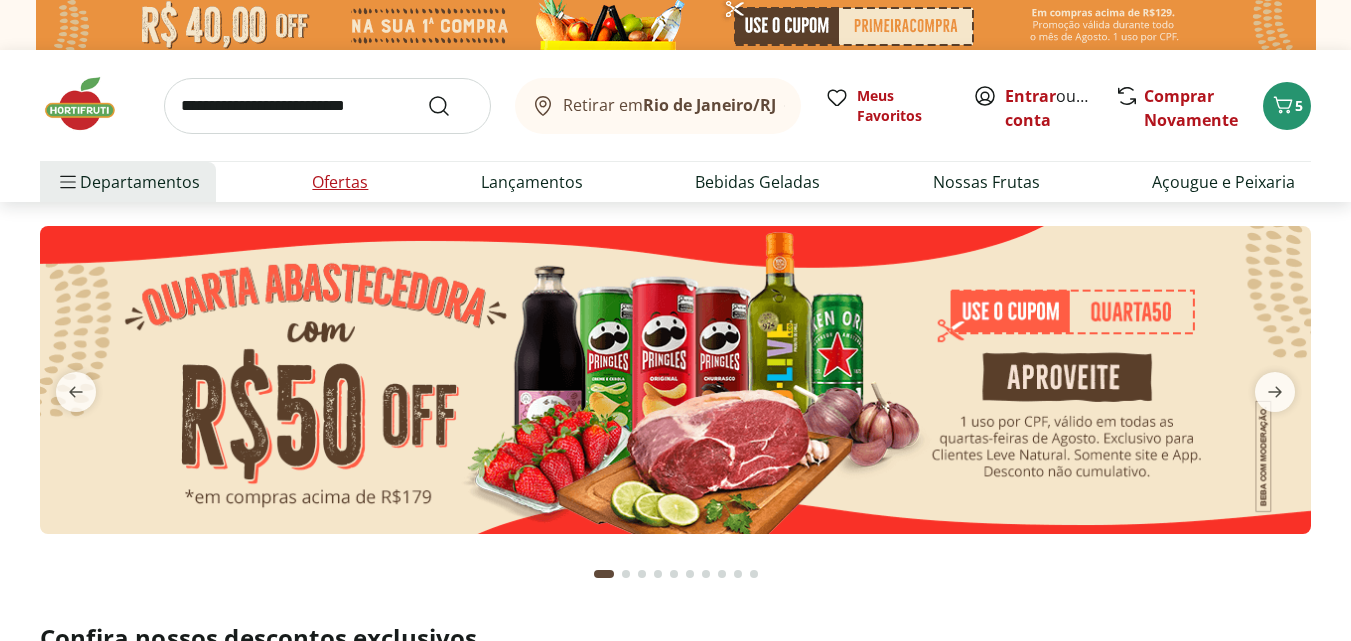 click on "Ofertas" at bounding box center [340, 182] 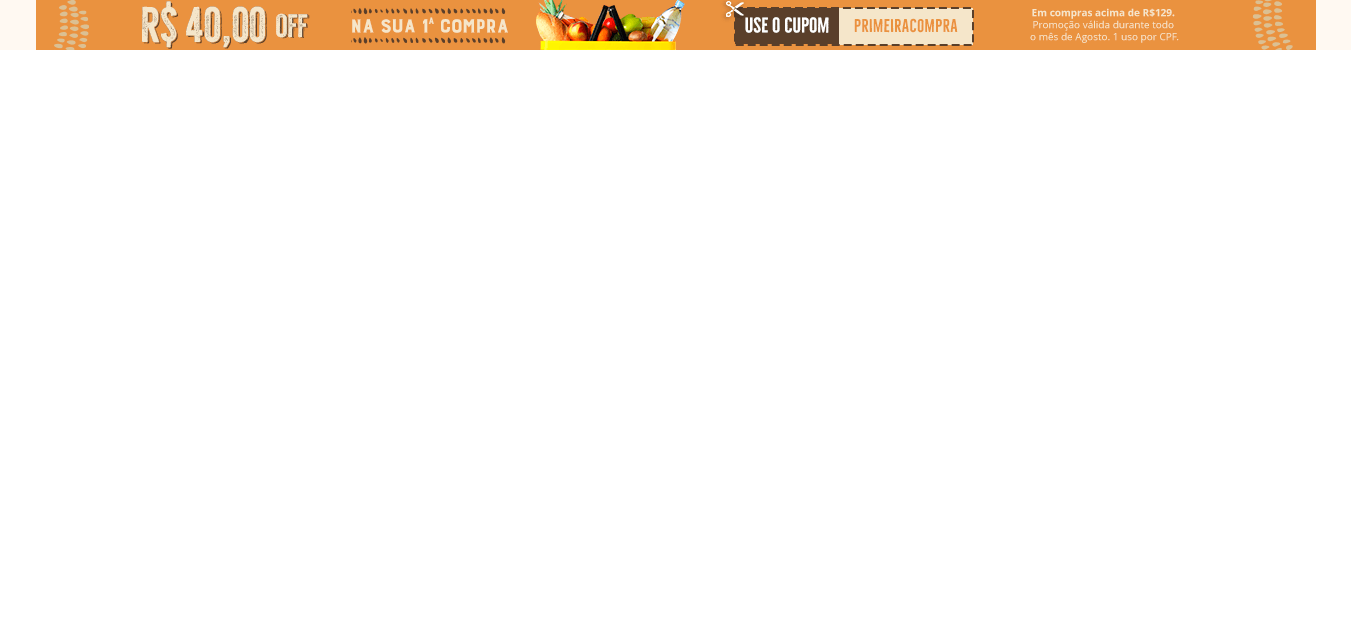 select on "**********" 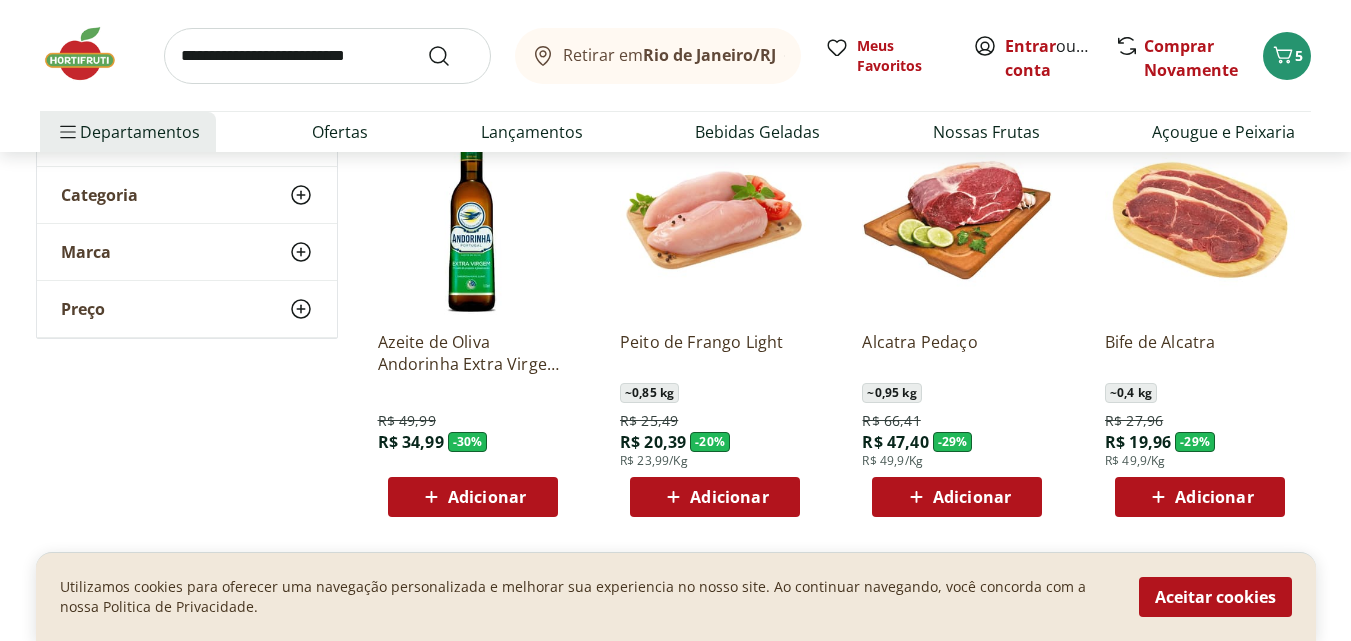 scroll, scrollTop: 100, scrollLeft: 0, axis: vertical 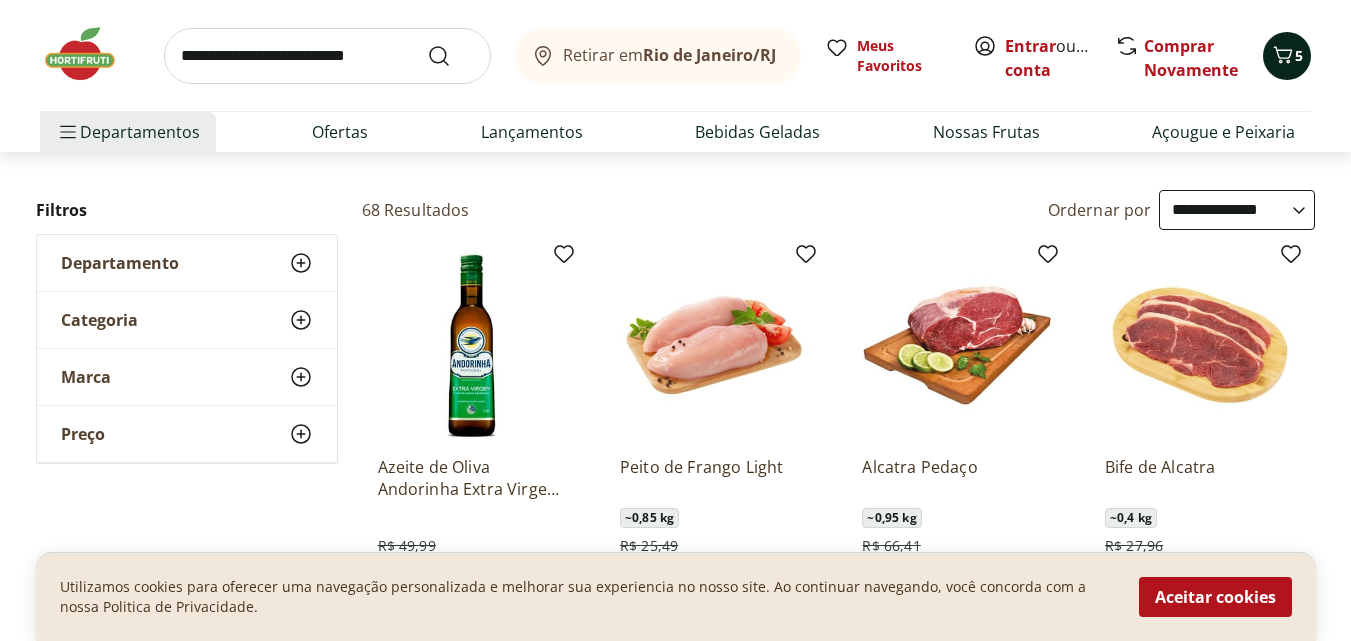 click on "5" at bounding box center (1299, 55) 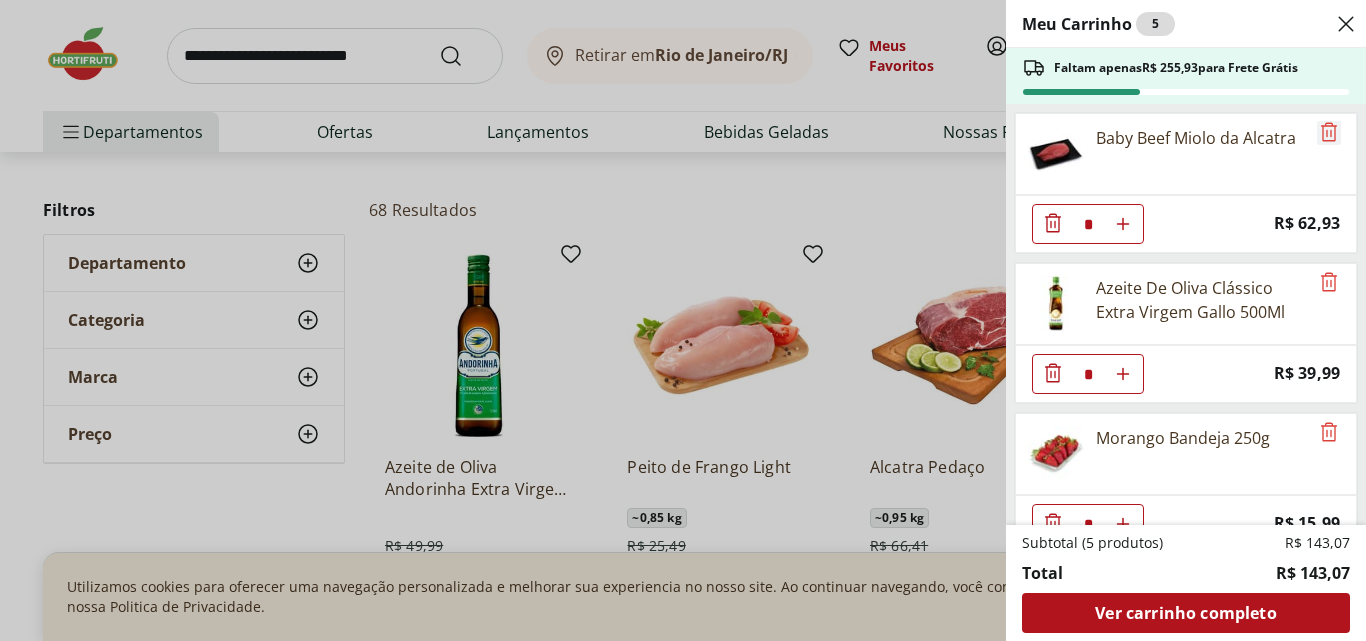 click 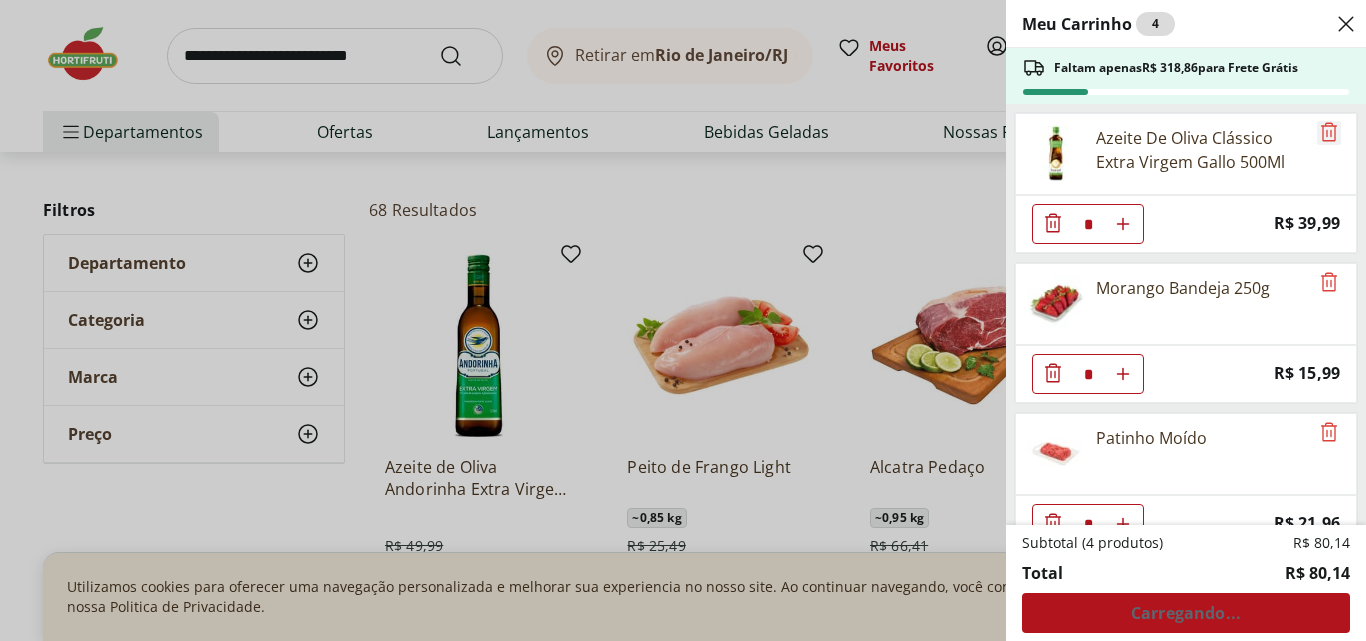 click 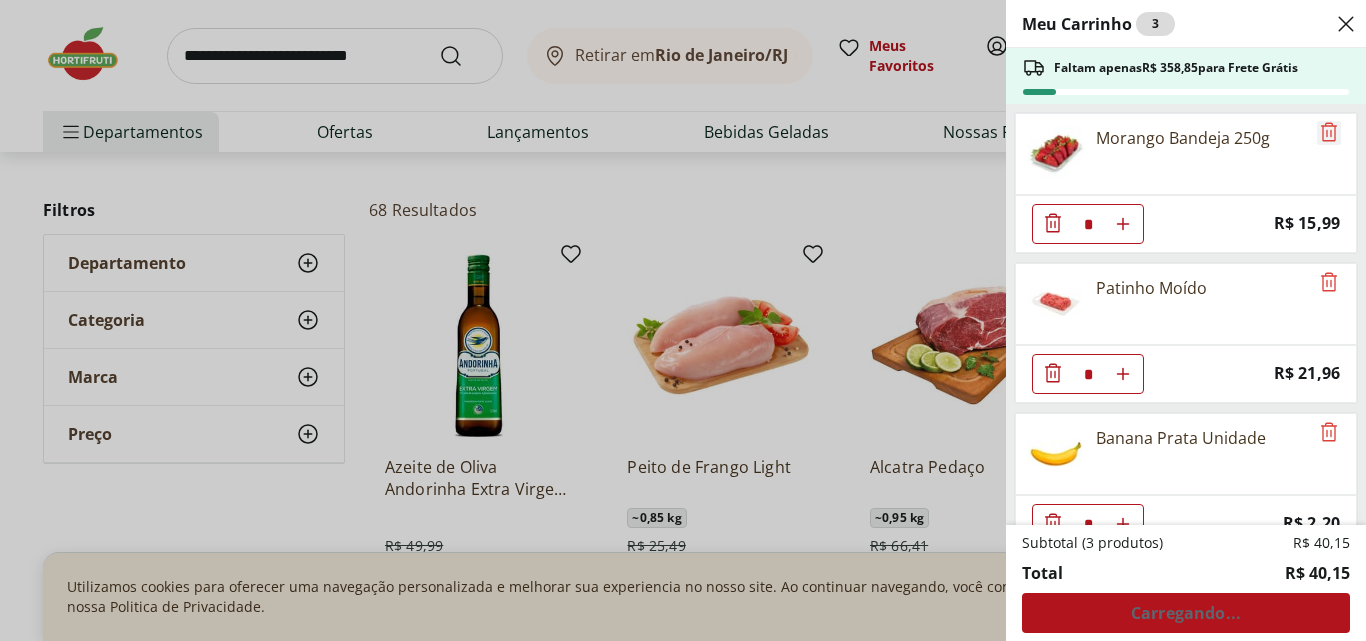 click 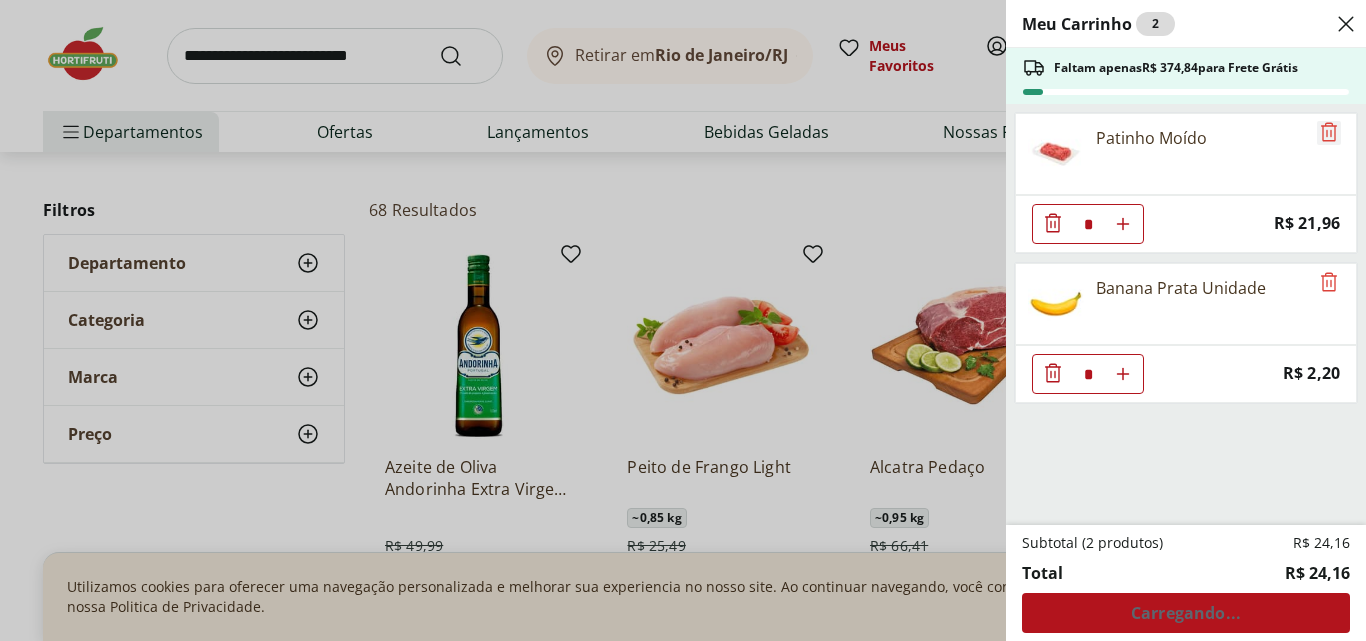click 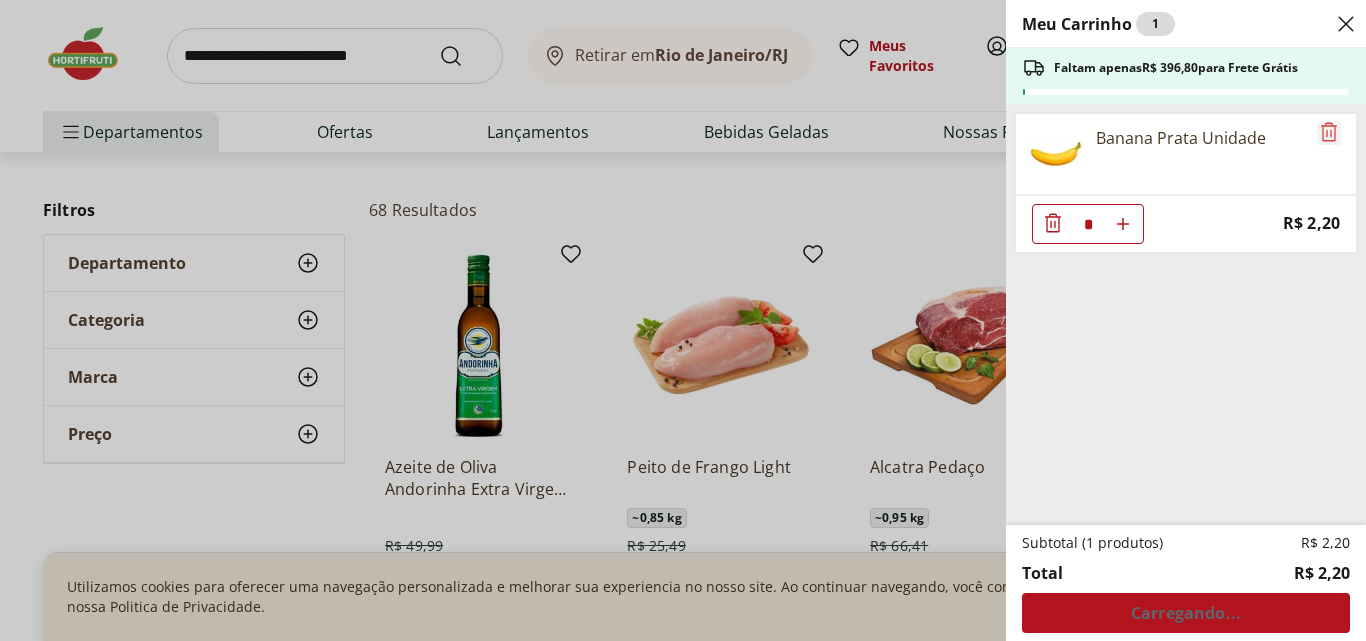 click 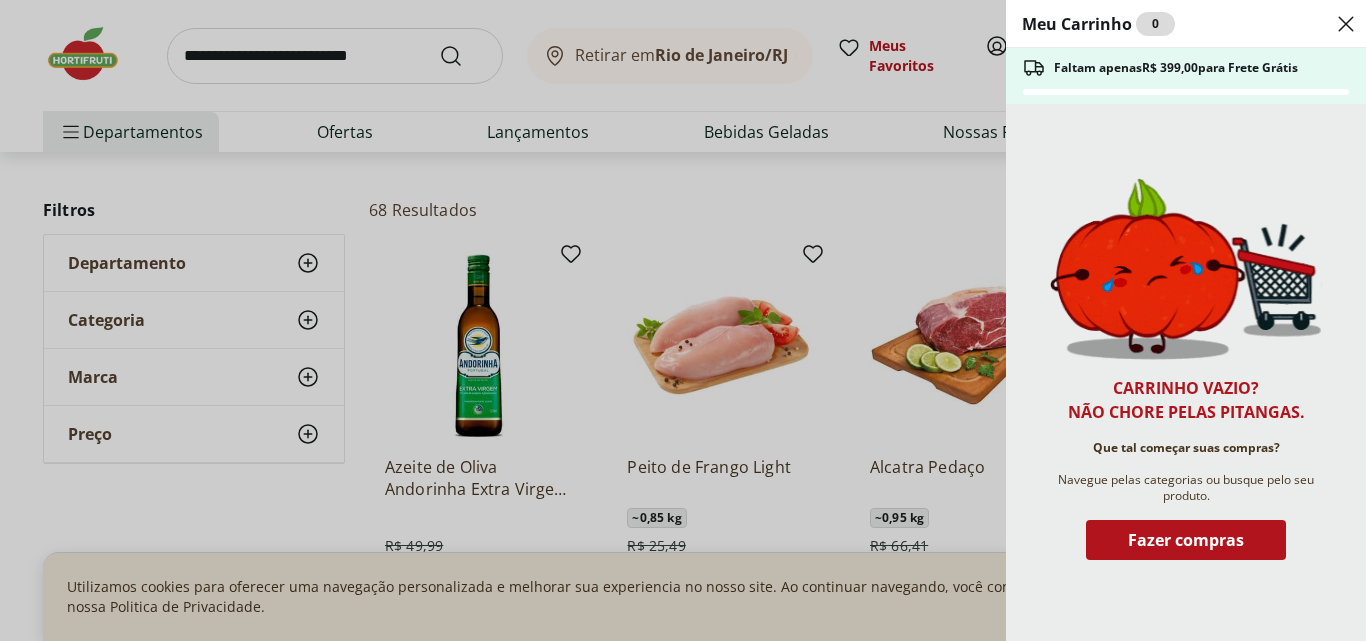 click 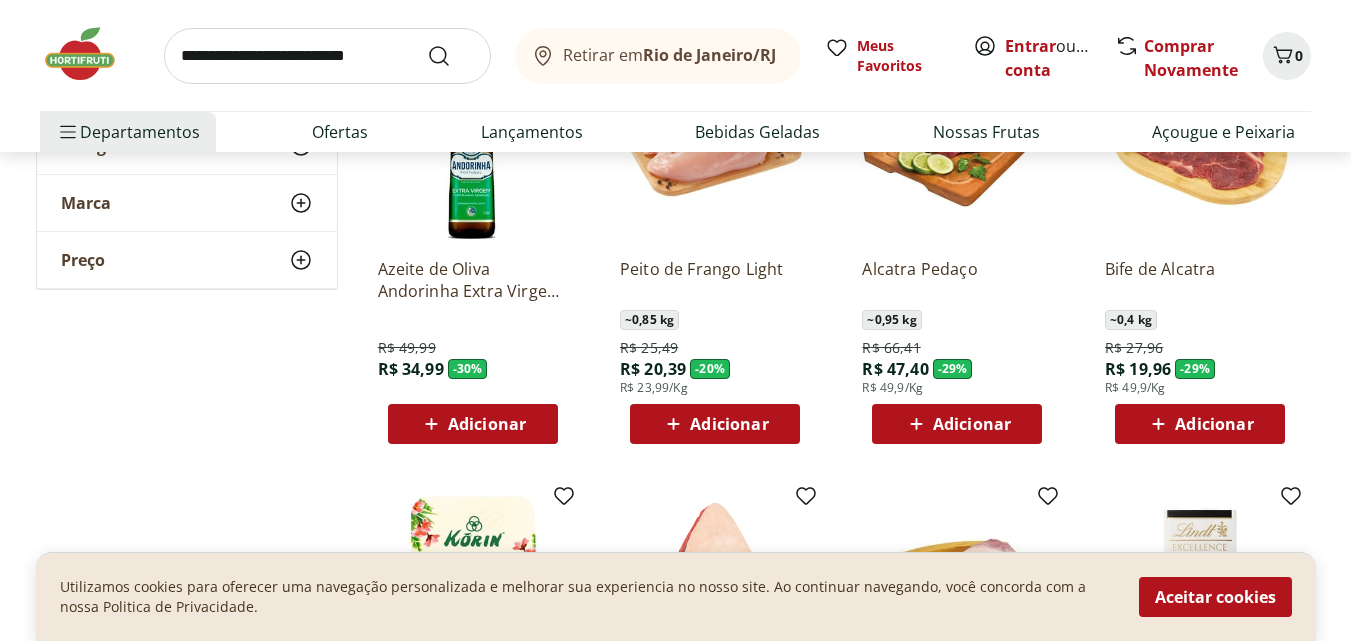 scroll, scrollTop: 300, scrollLeft: 0, axis: vertical 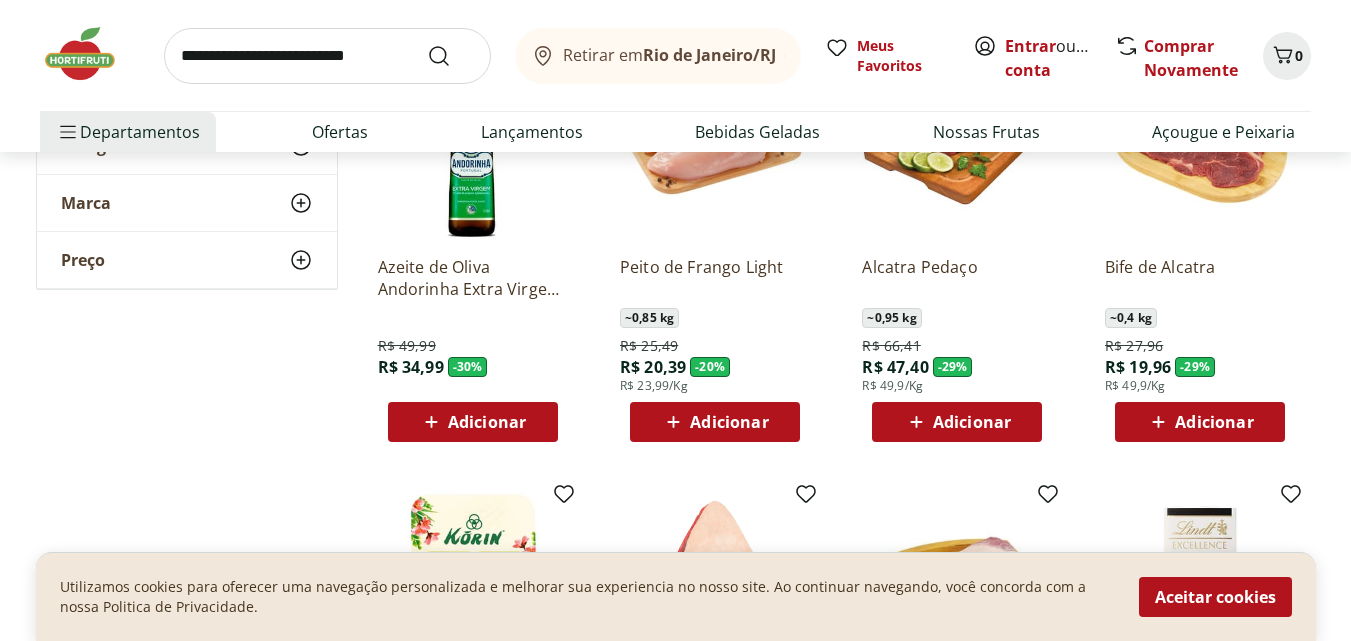 click on "Adicionar" at bounding box center (487, 422) 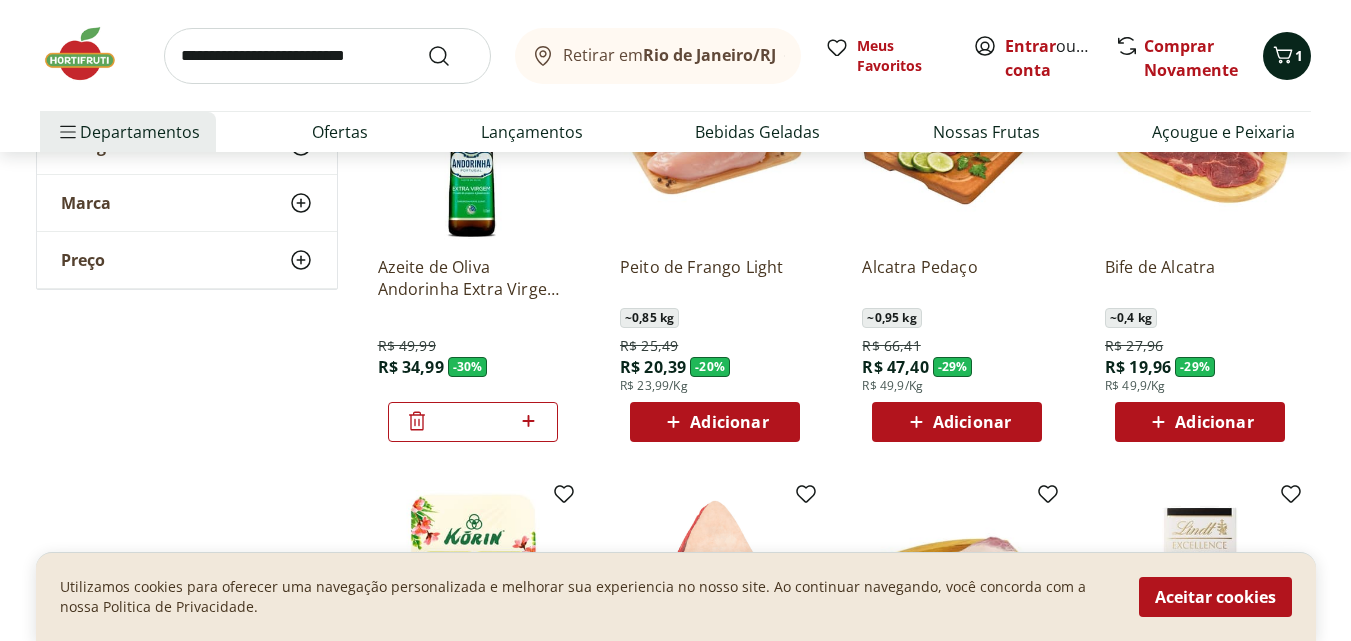 click on "1" at bounding box center [1299, 55] 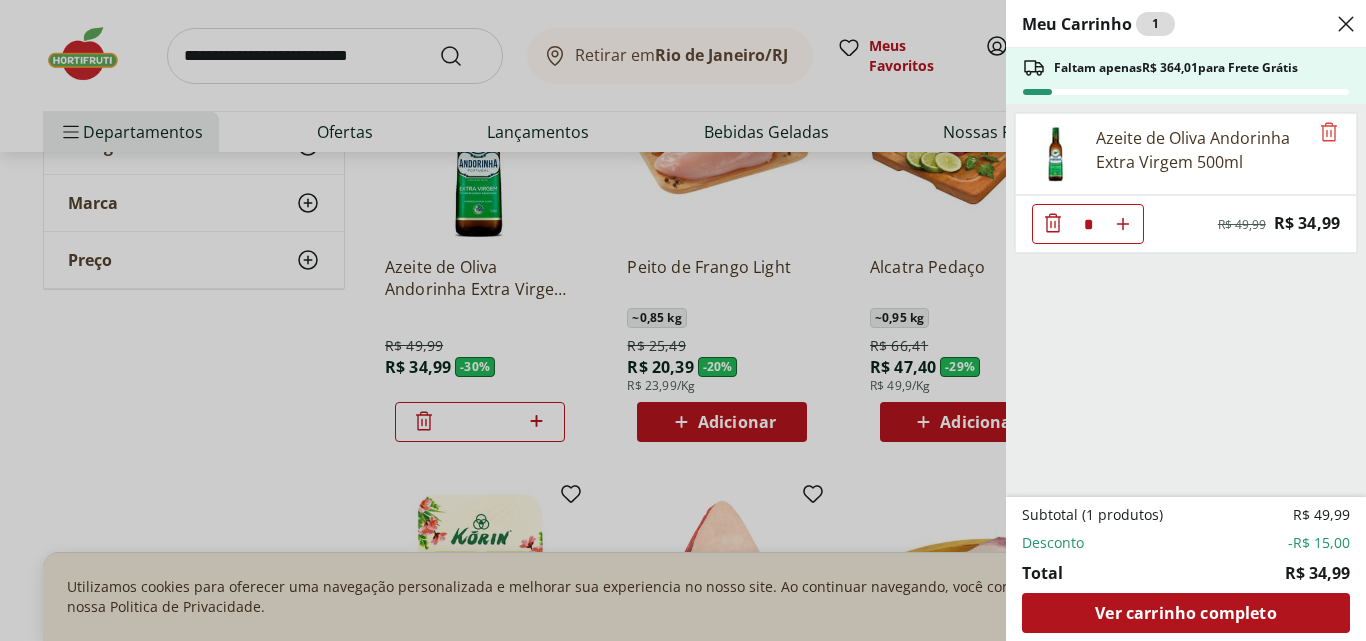 click 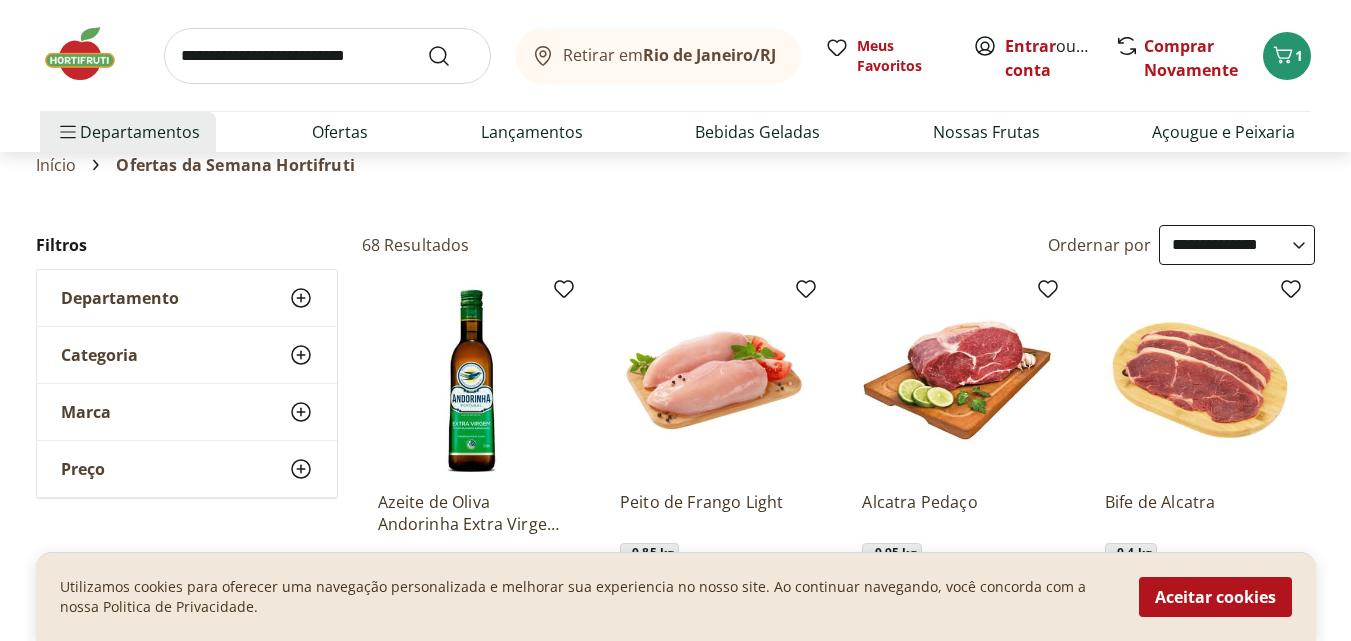 scroll, scrollTop: 0, scrollLeft: 0, axis: both 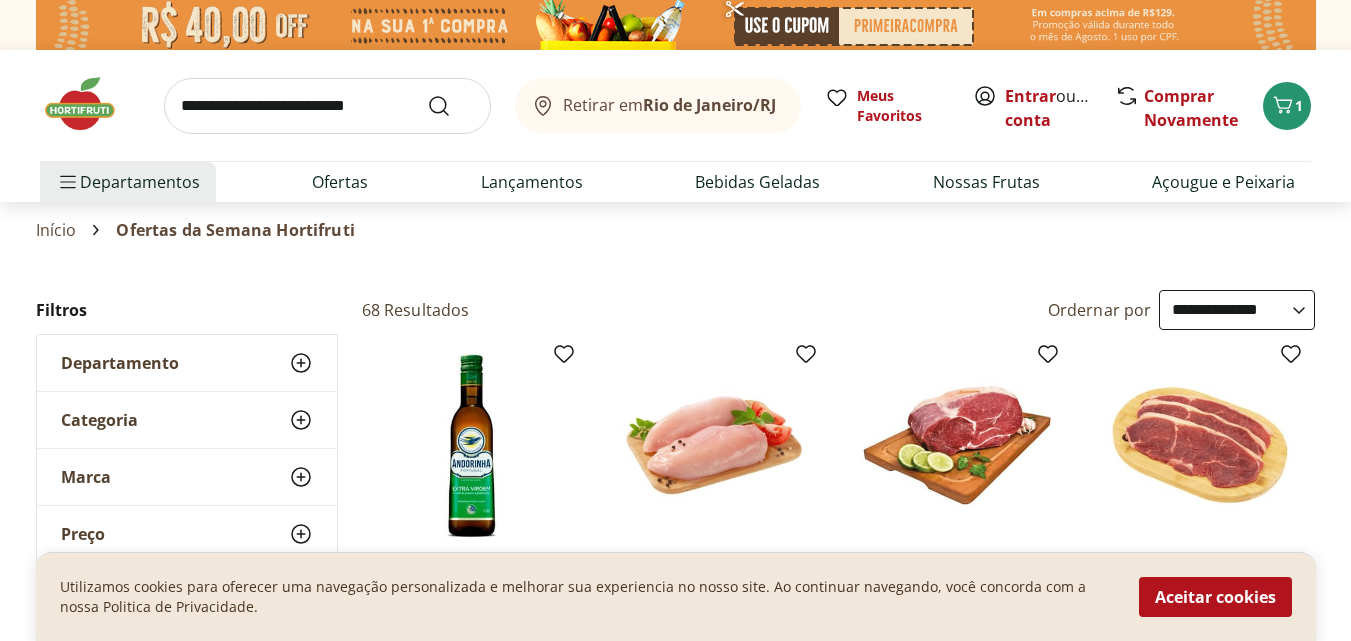 click at bounding box center [90, 104] 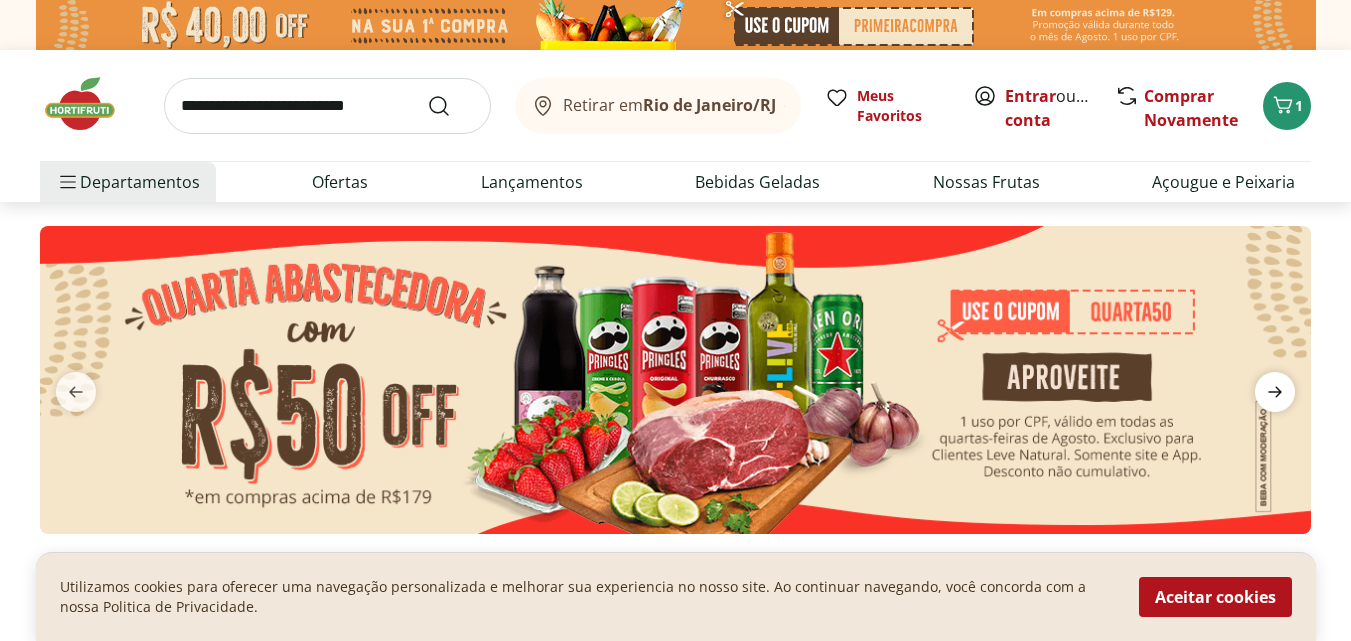 click 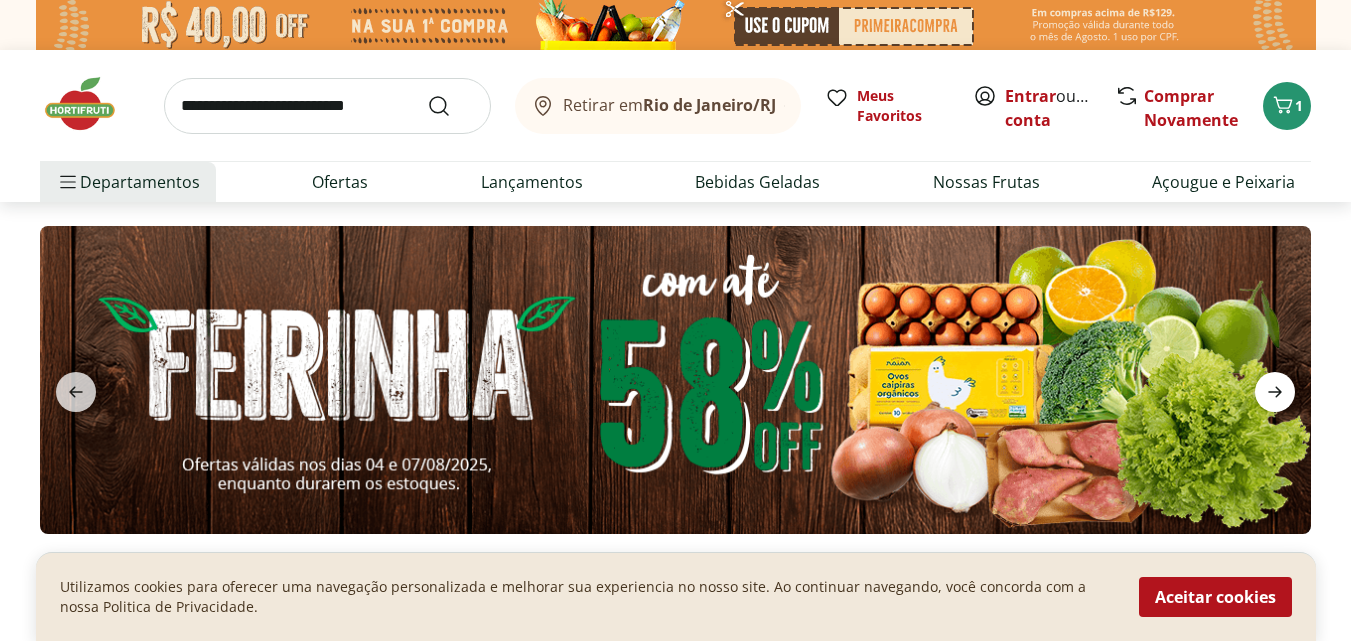 click 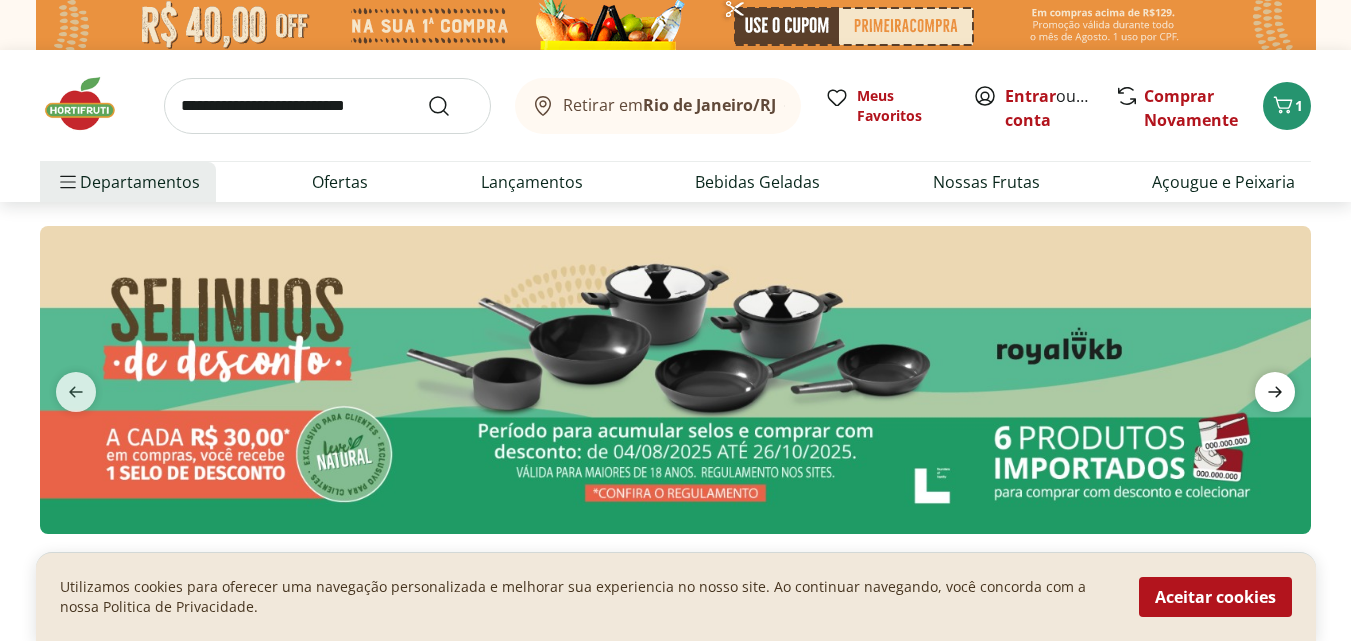 click 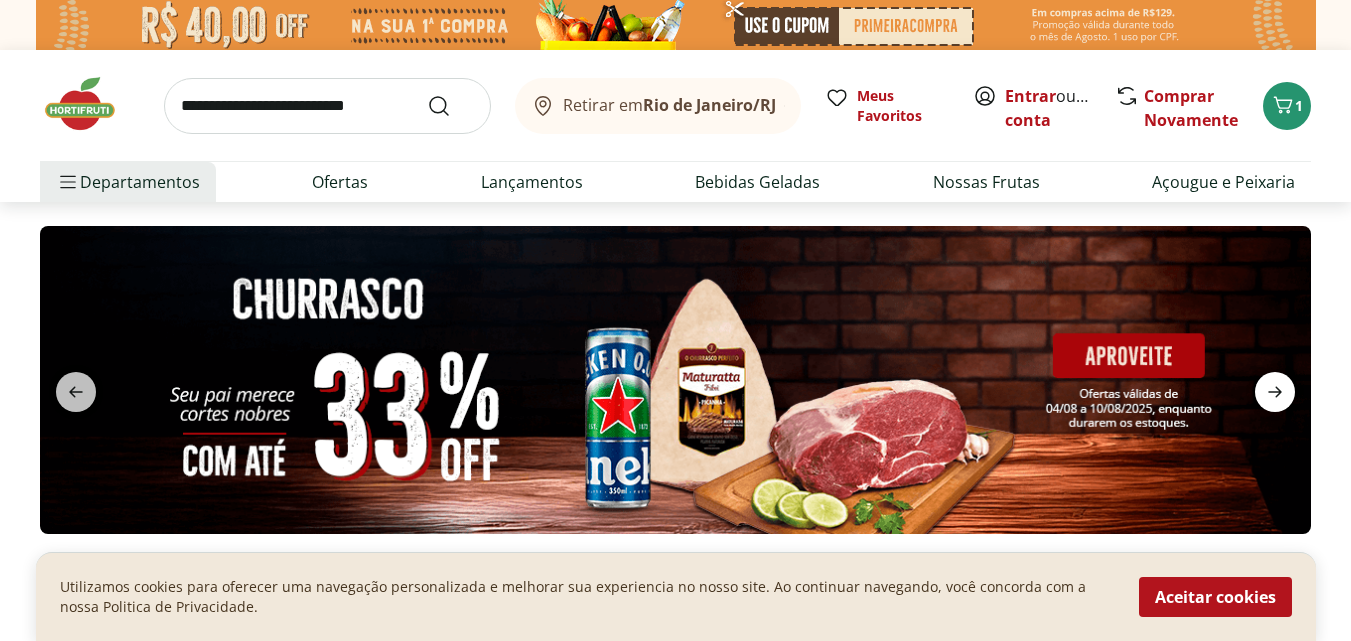 click 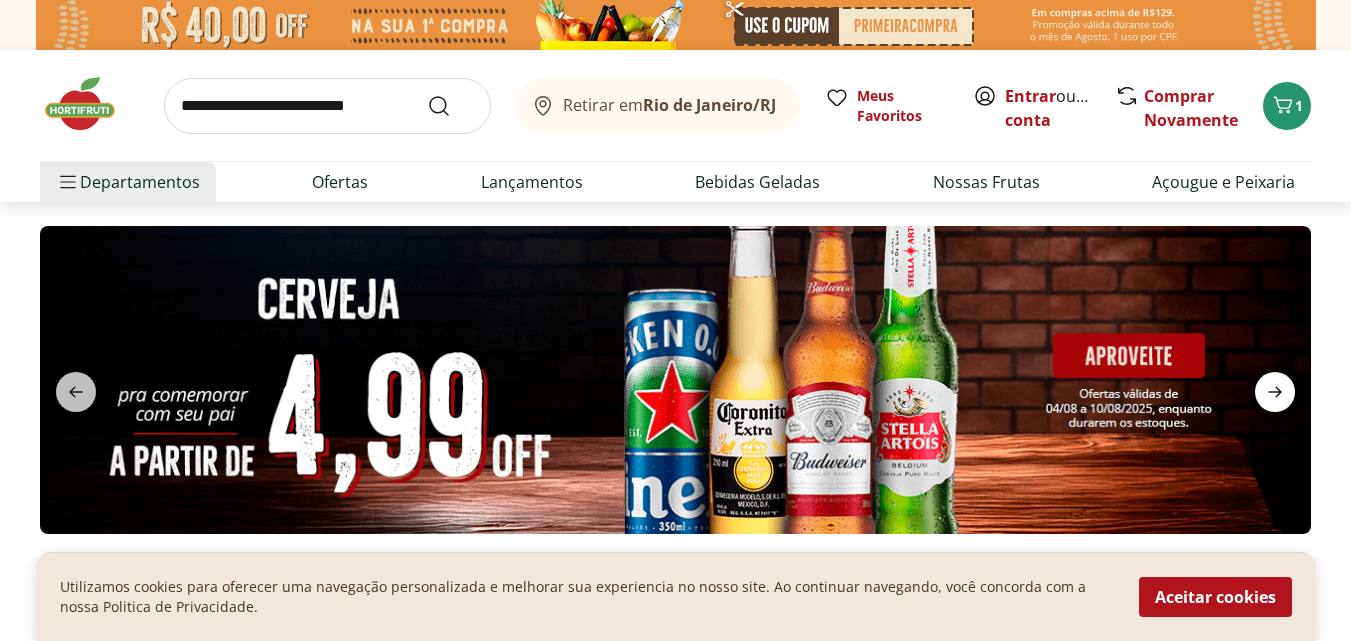 click 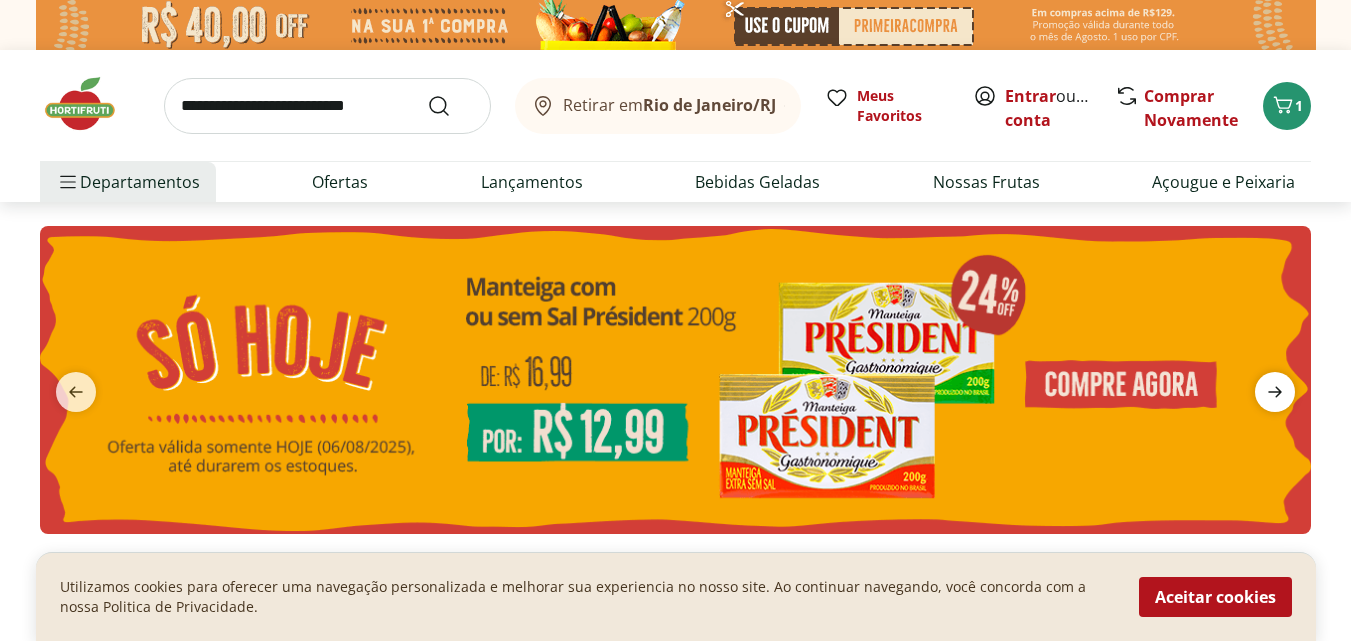 click 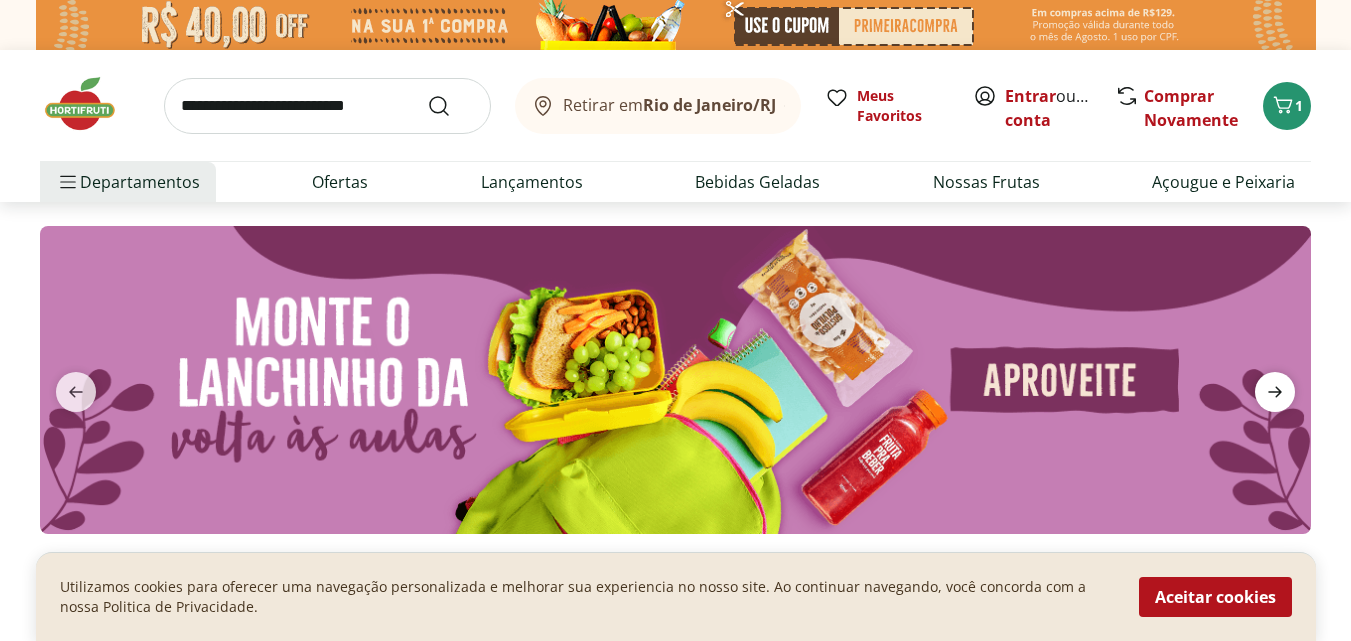 click 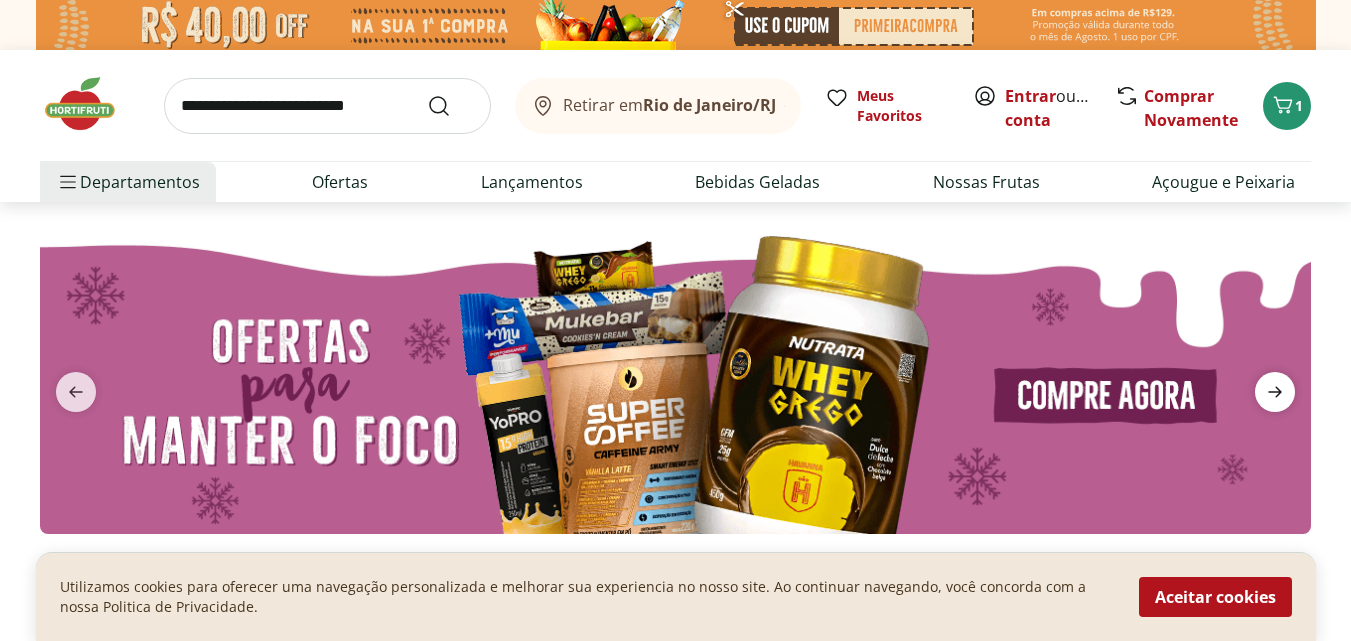 click 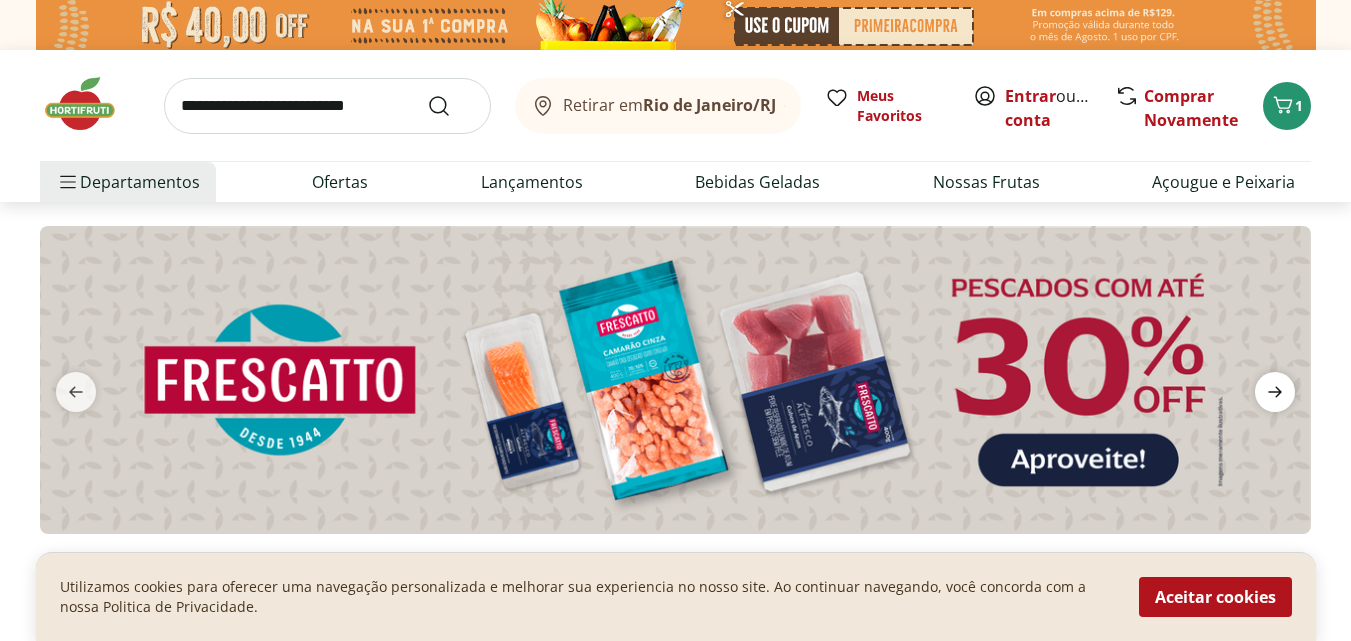 click 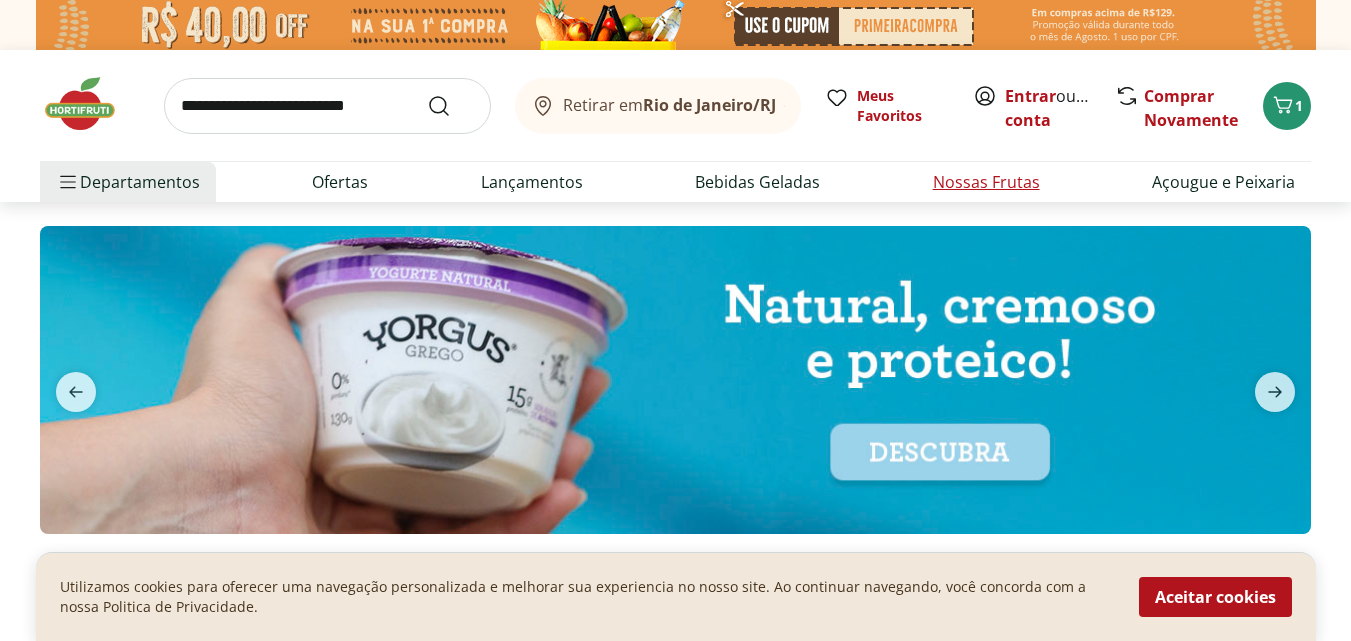click on "Nossas Frutas" at bounding box center [986, 182] 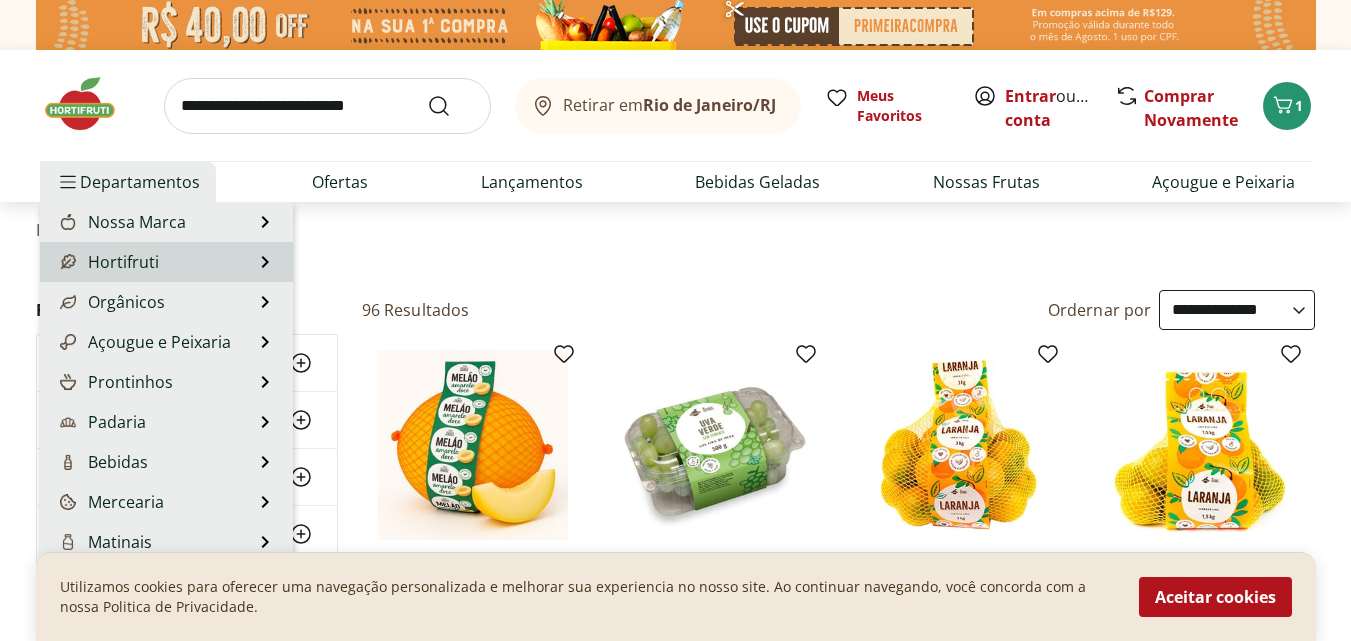 click on "Hortifruti" at bounding box center (107, 262) 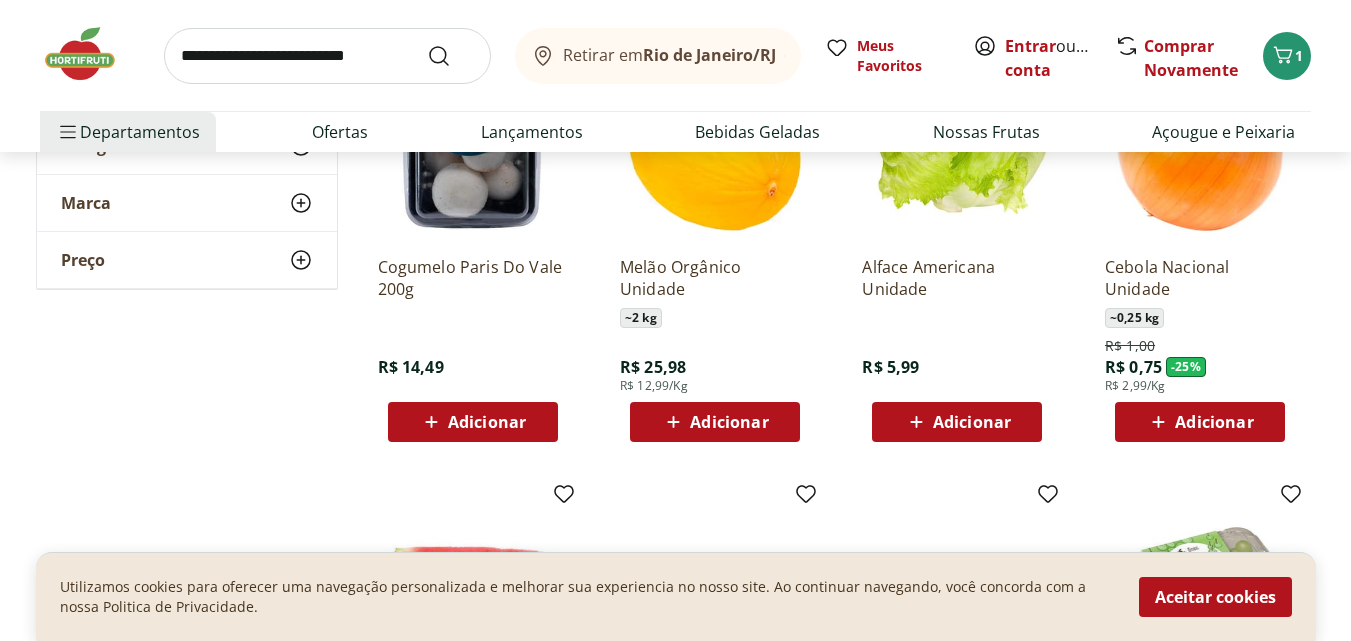 scroll, scrollTop: 200, scrollLeft: 0, axis: vertical 